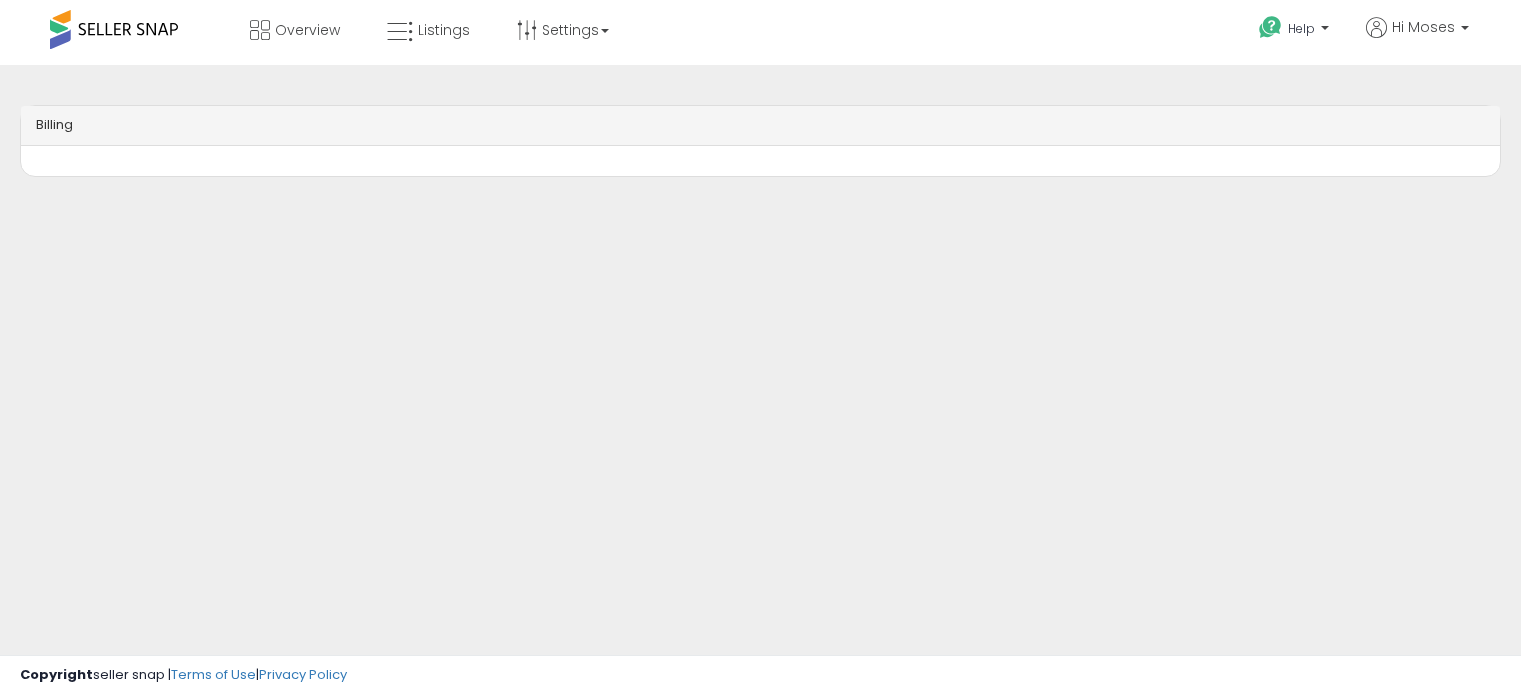 scroll, scrollTop: 0, scrollLeft: 0, axis: both 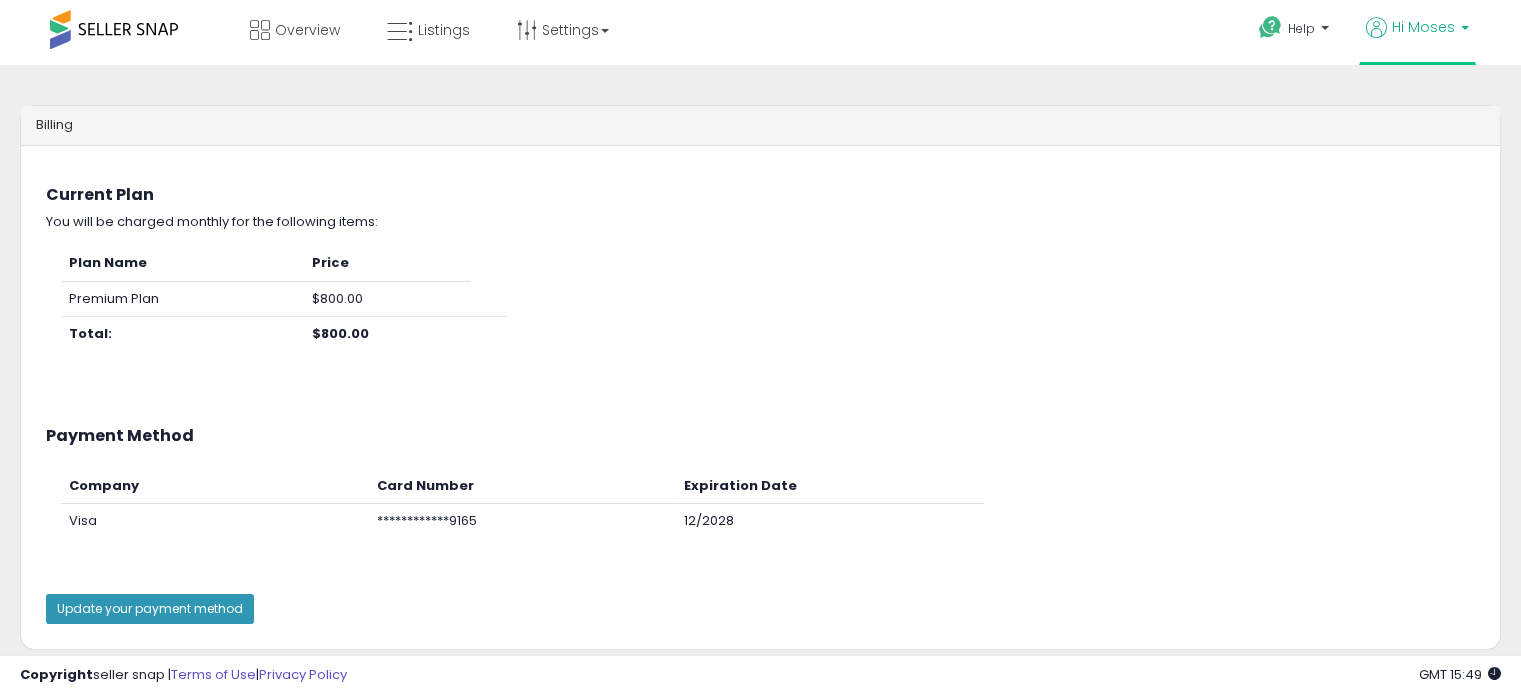 click on "Hi Moses" at bounding box center (1423, 27) 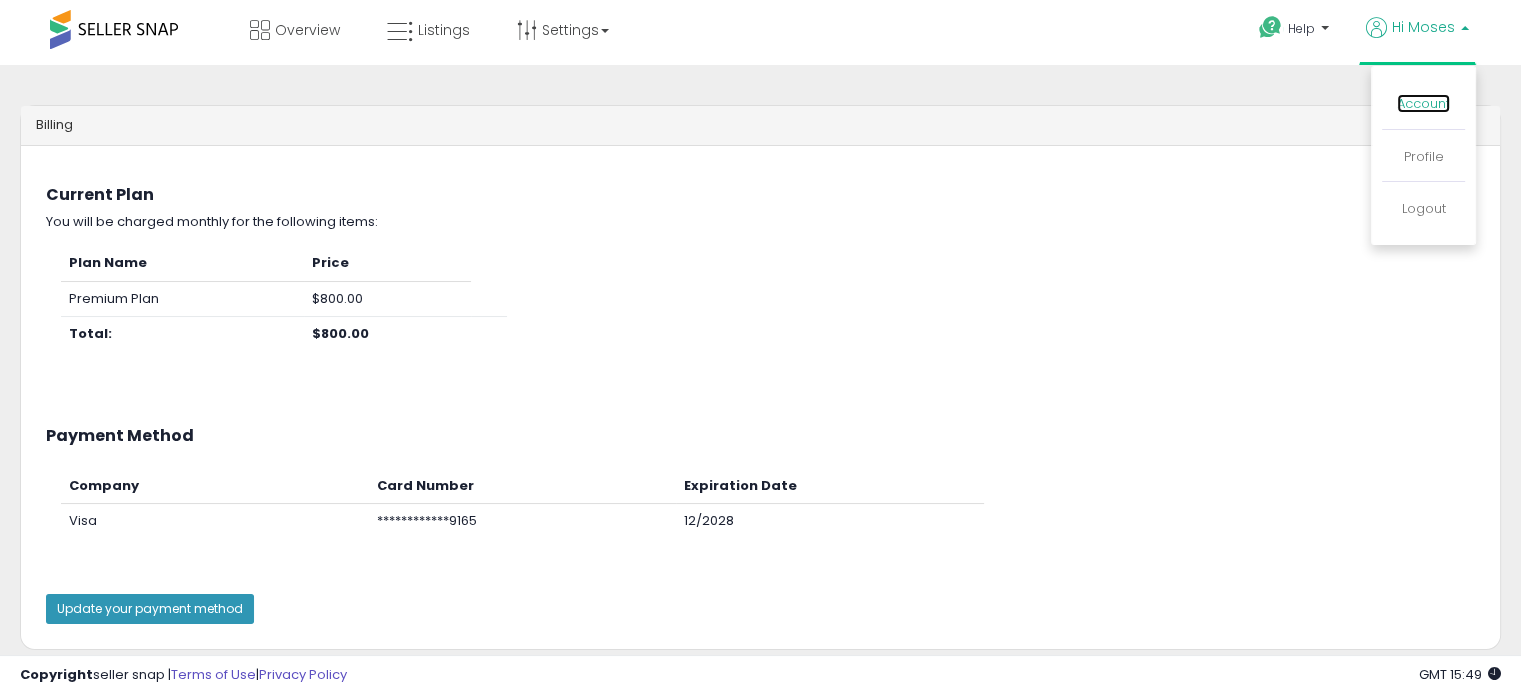 click on "Account" at bounding box center [1423, 103] 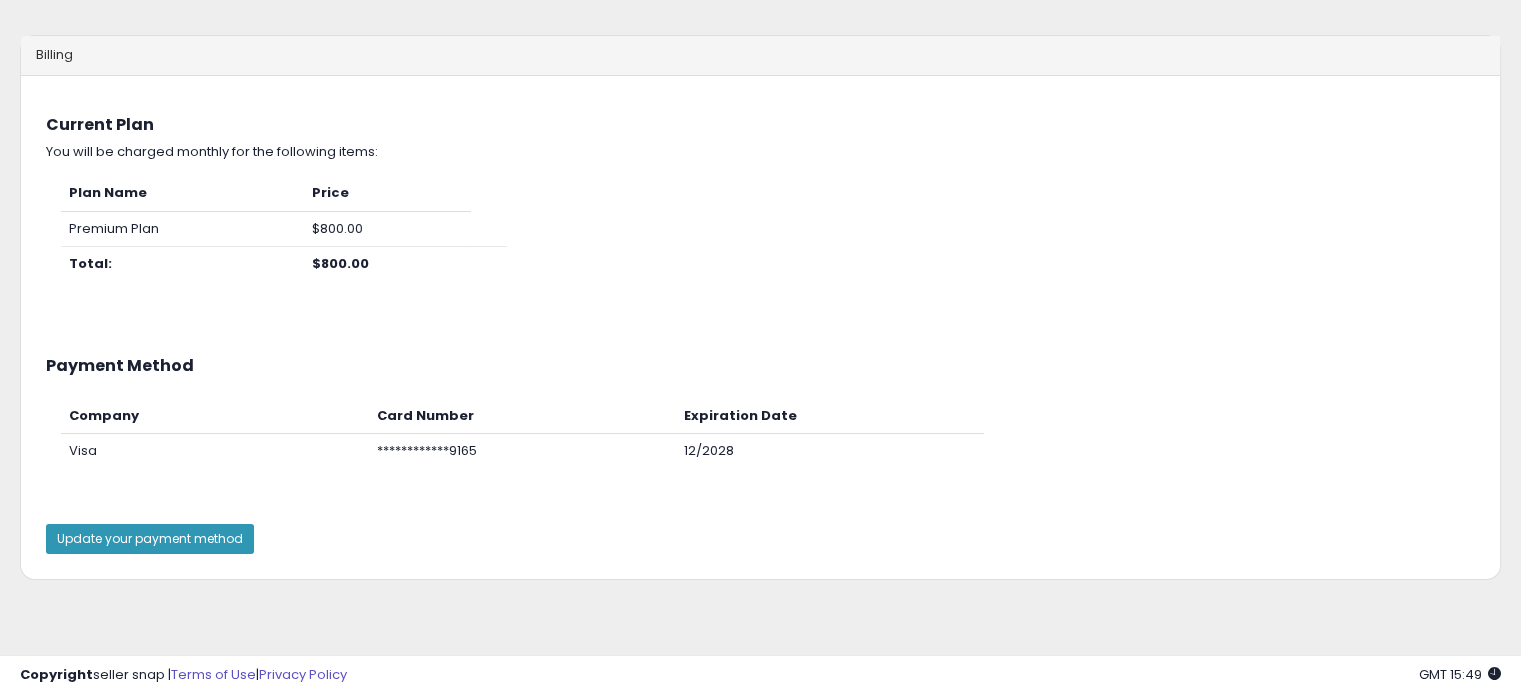 scroll, scrollTop: 0, scrollLeft: 0, axis: both 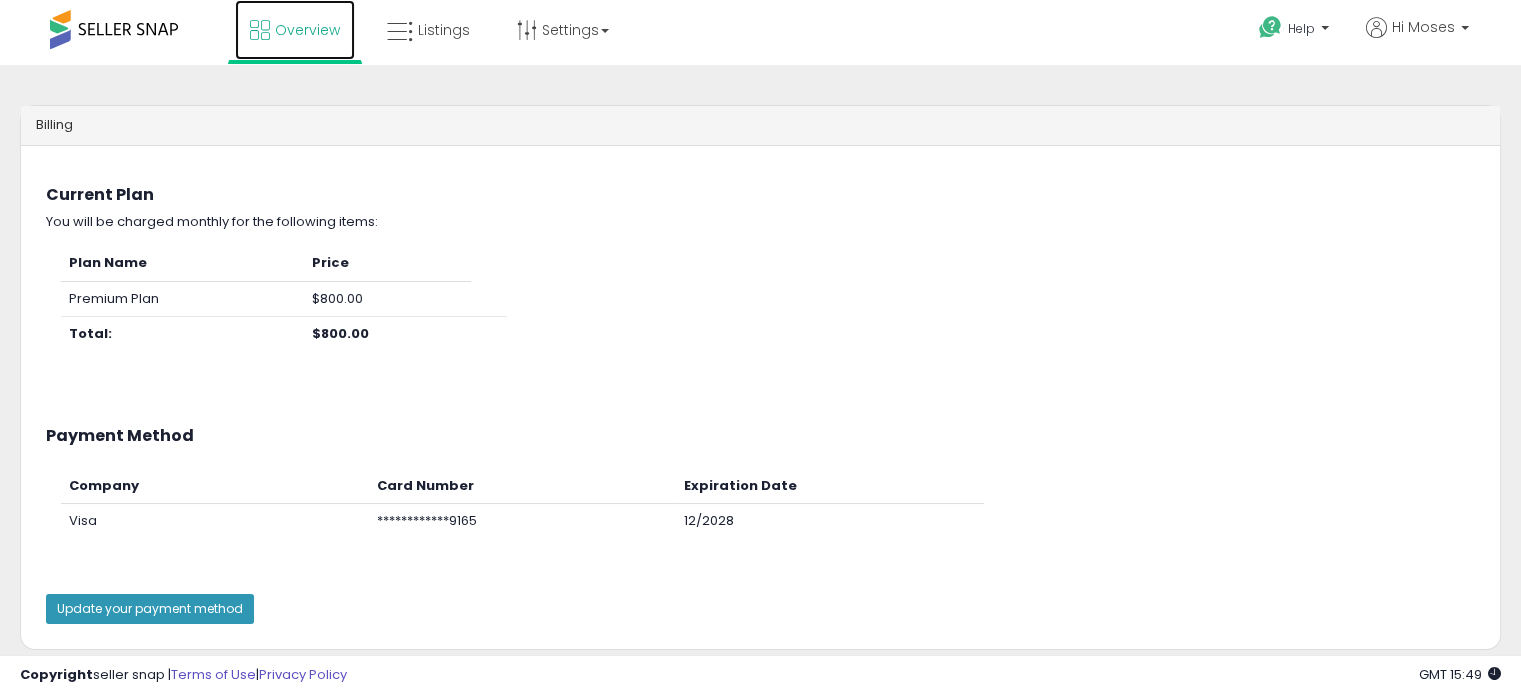 click on "Overview" at bounding box center (307, 30) 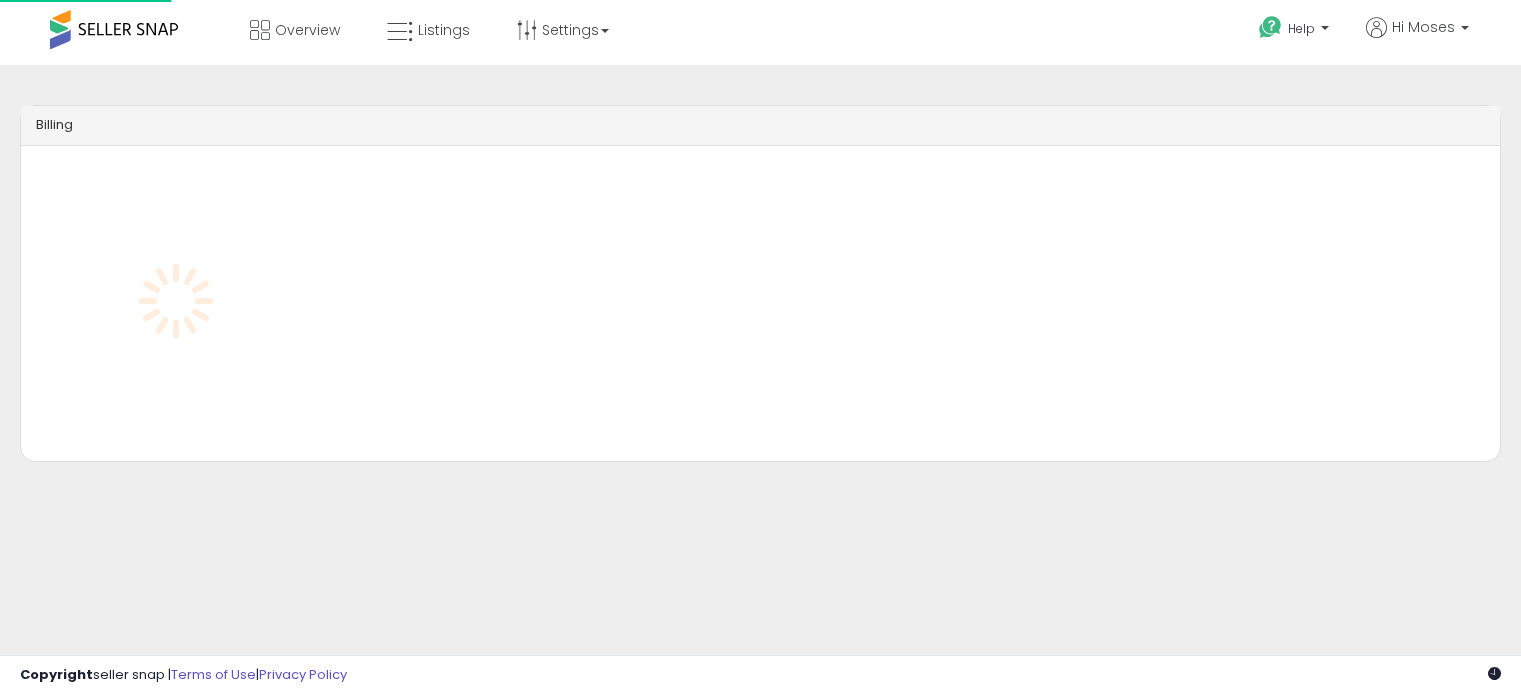 scroll, scrollTop: 0, scrollLeft: 0, axis: both 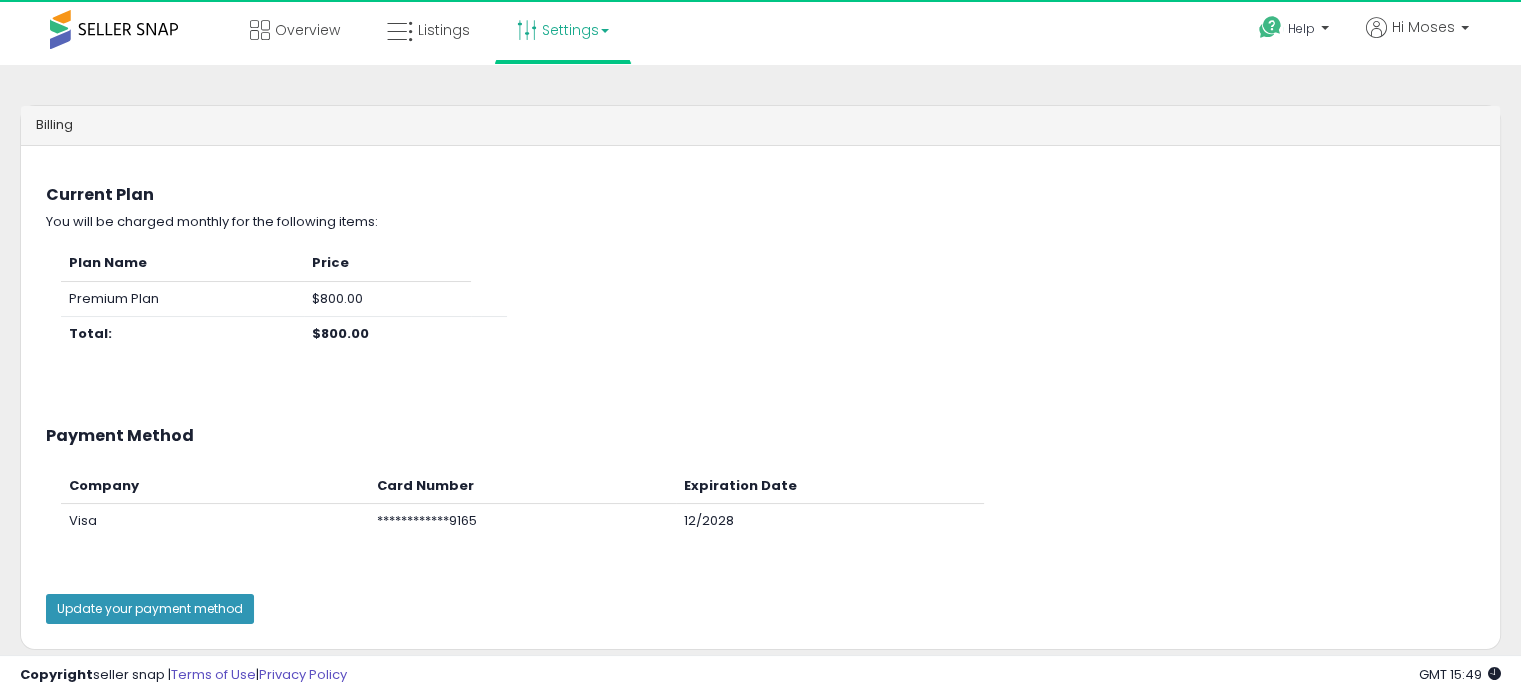 click on "Settings" at bounding box center [563, 30] 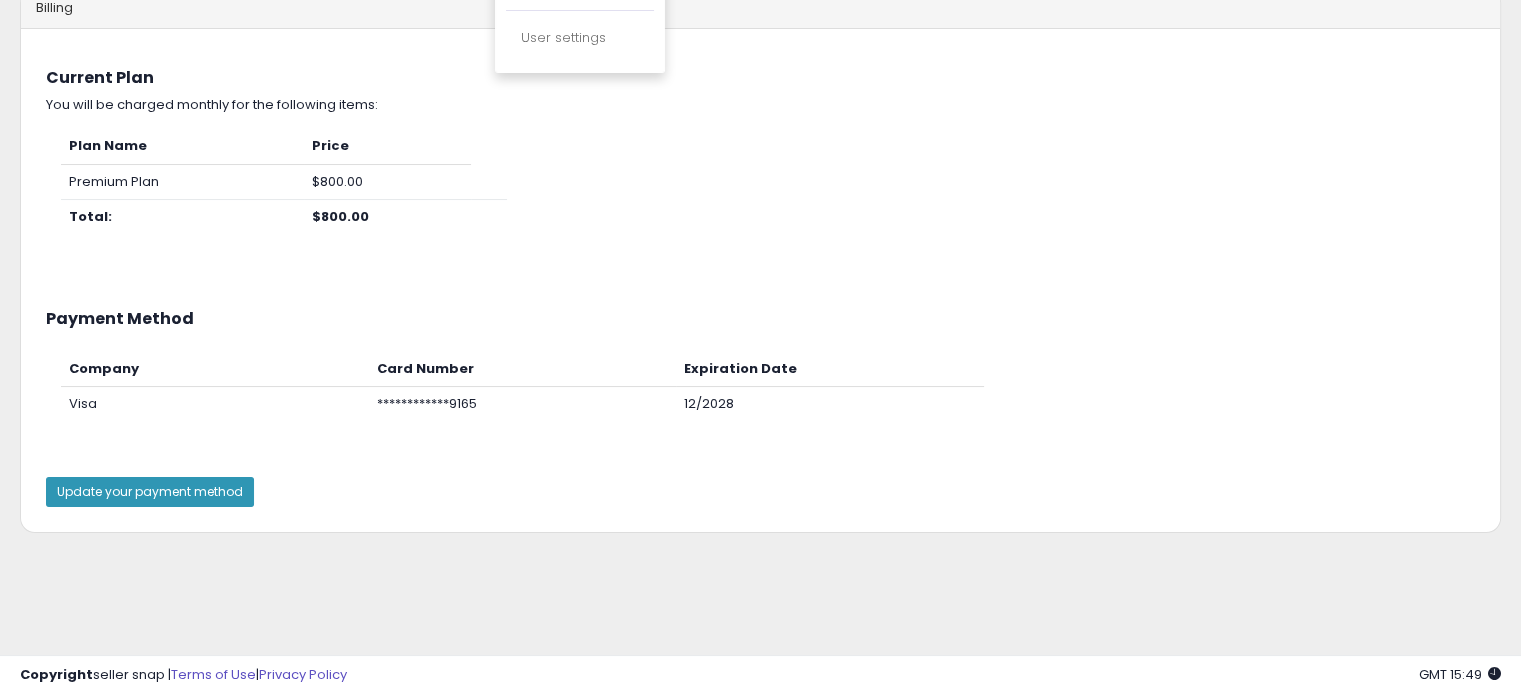 scroll, scrollTop: 0, scrollLeft: 0, axis: both 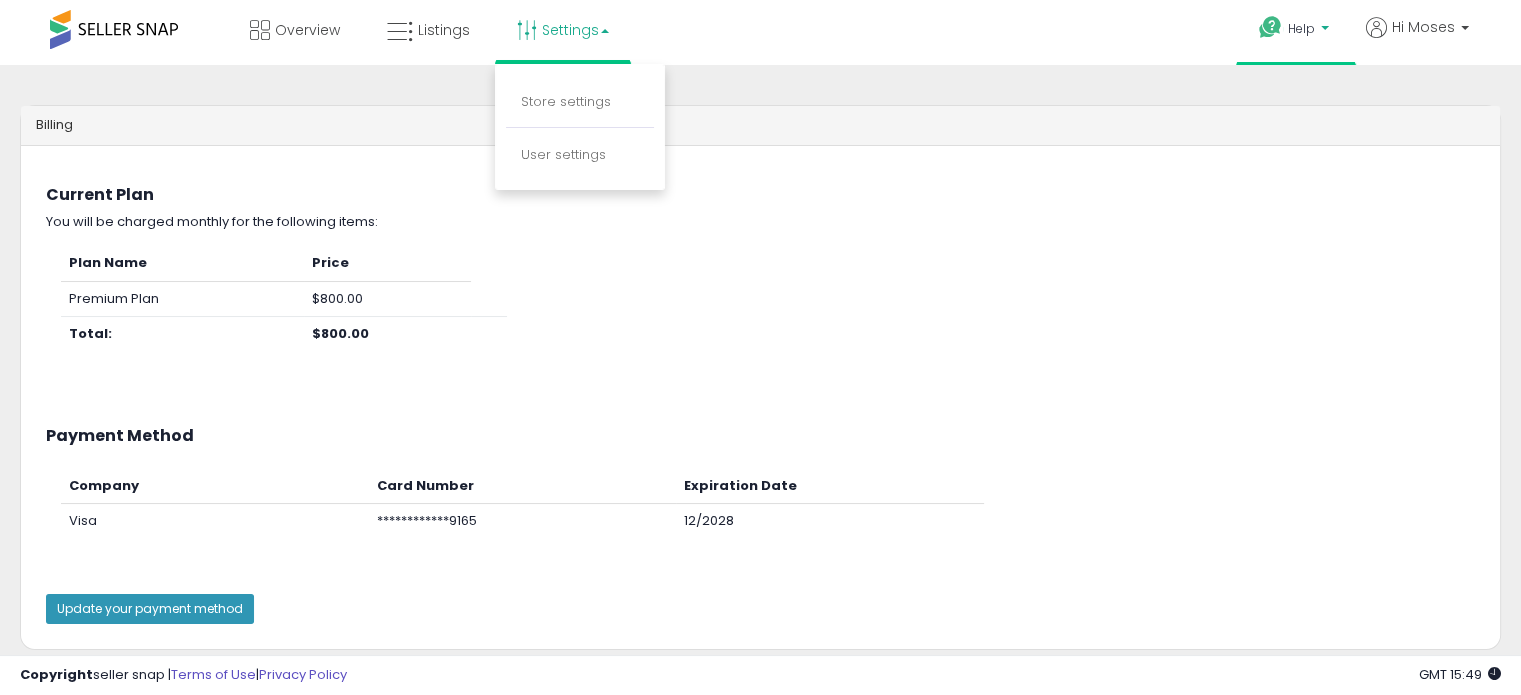 click on "Help" at bounding box center [1301, 28] 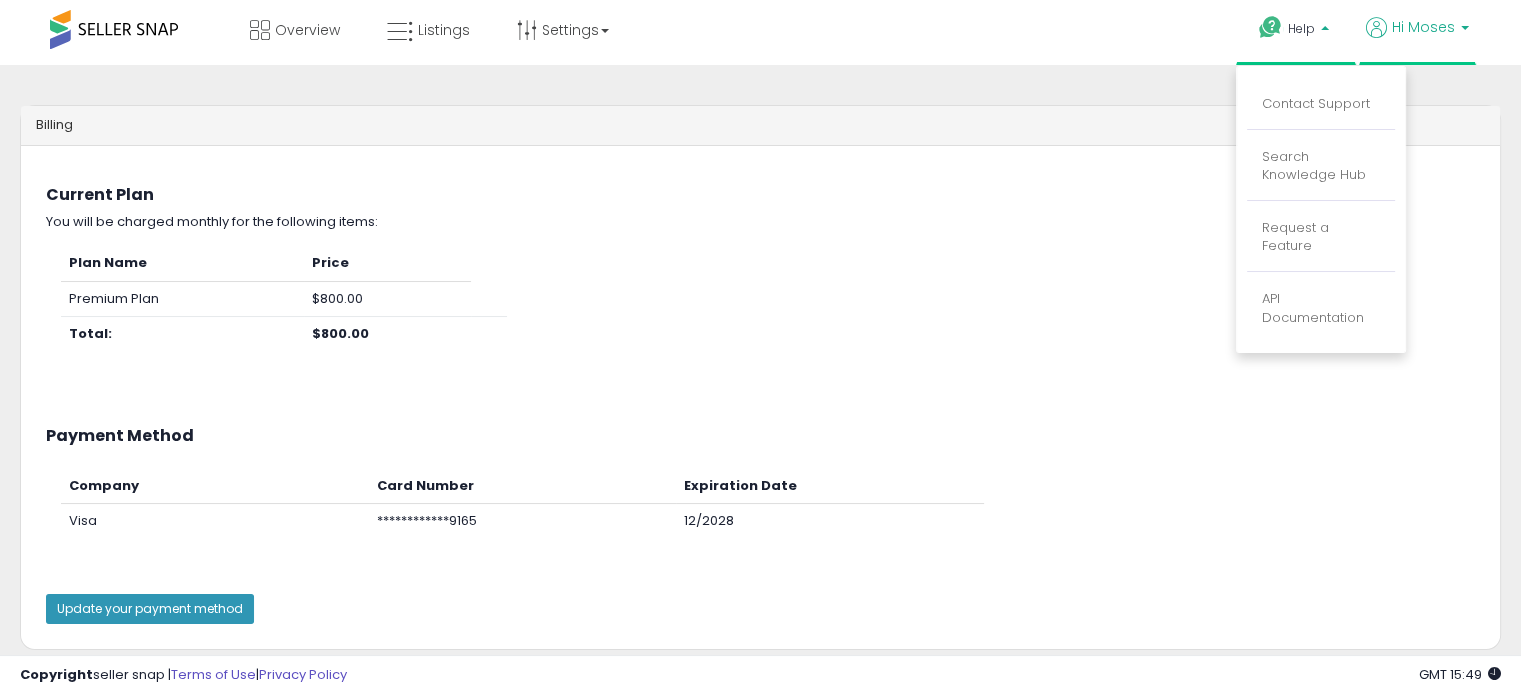 click on "Hi Moses" at bounding box center [1423, 27] 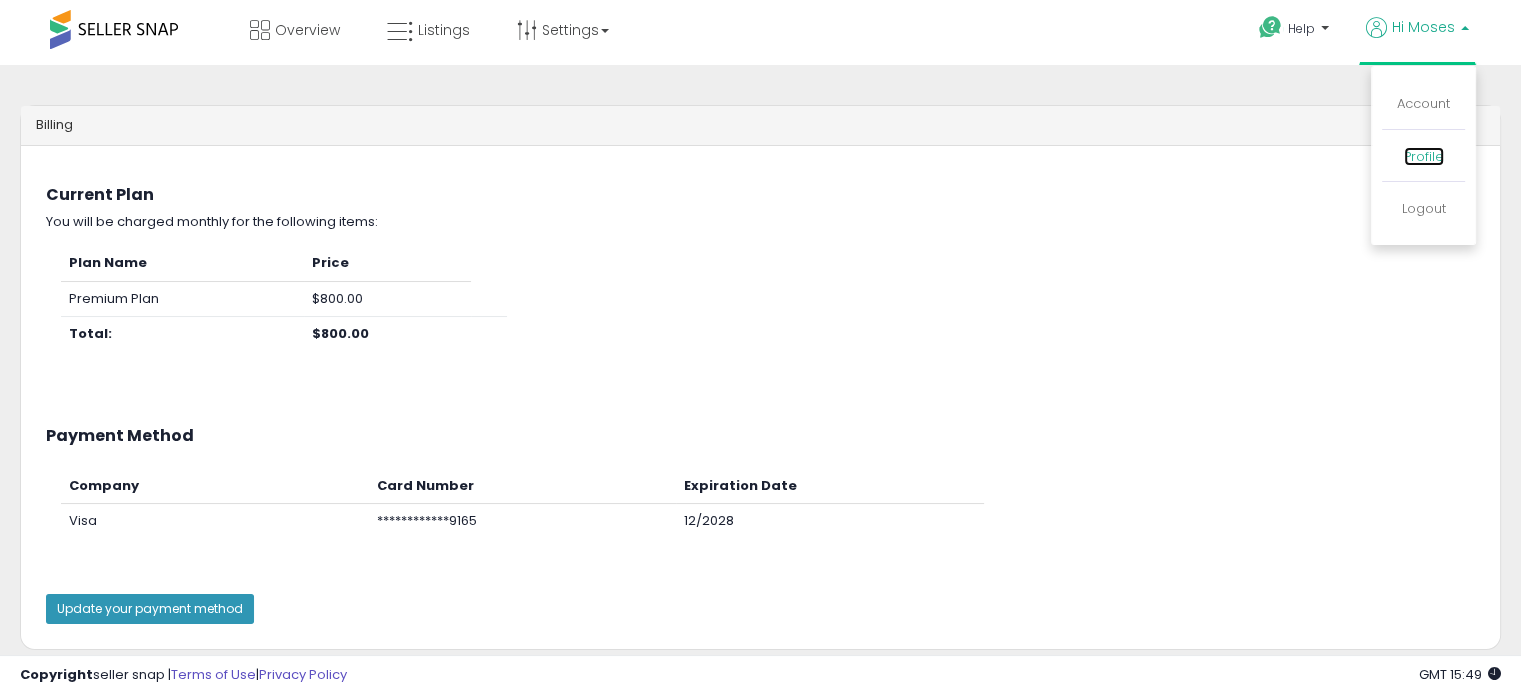 click on "Profile" at bounding box center [1424, 156] 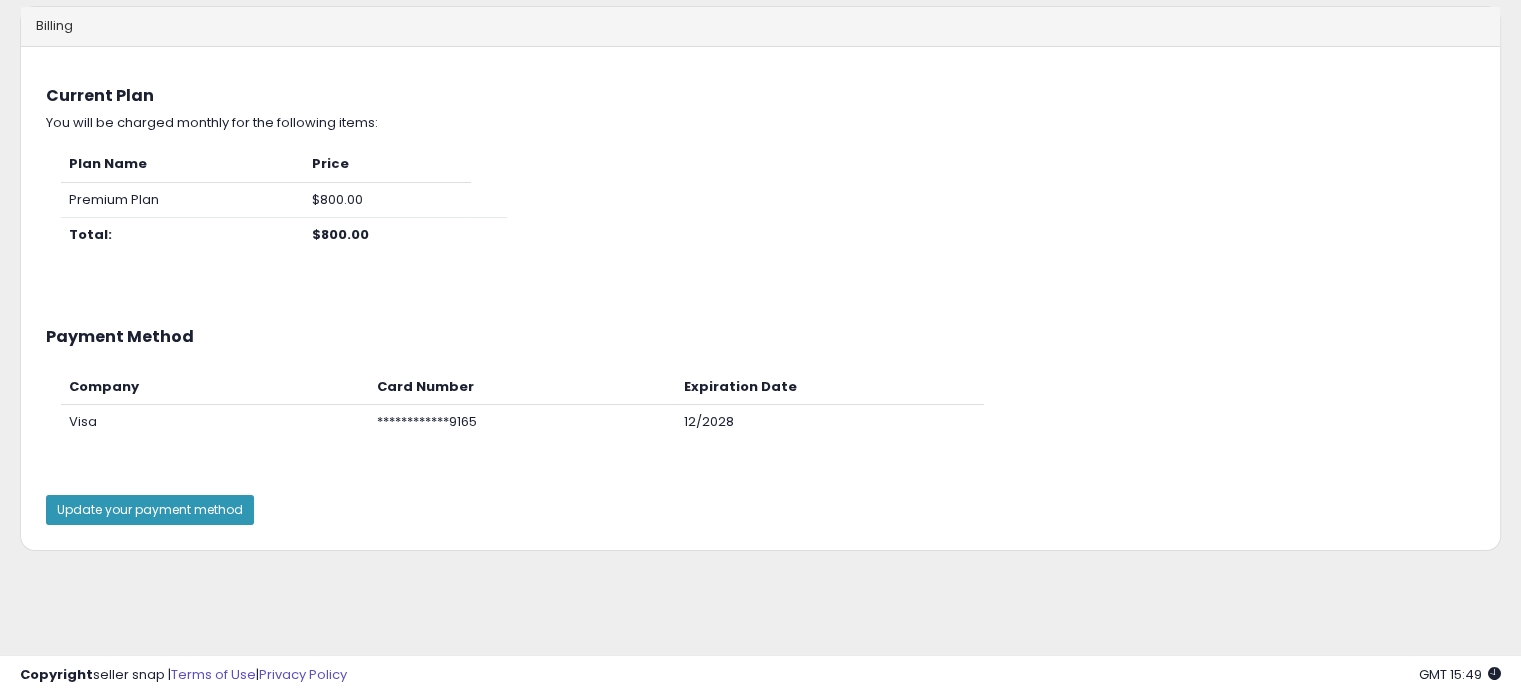 scroll, scrollTop: 0, scrollLeft: 0, axis: both 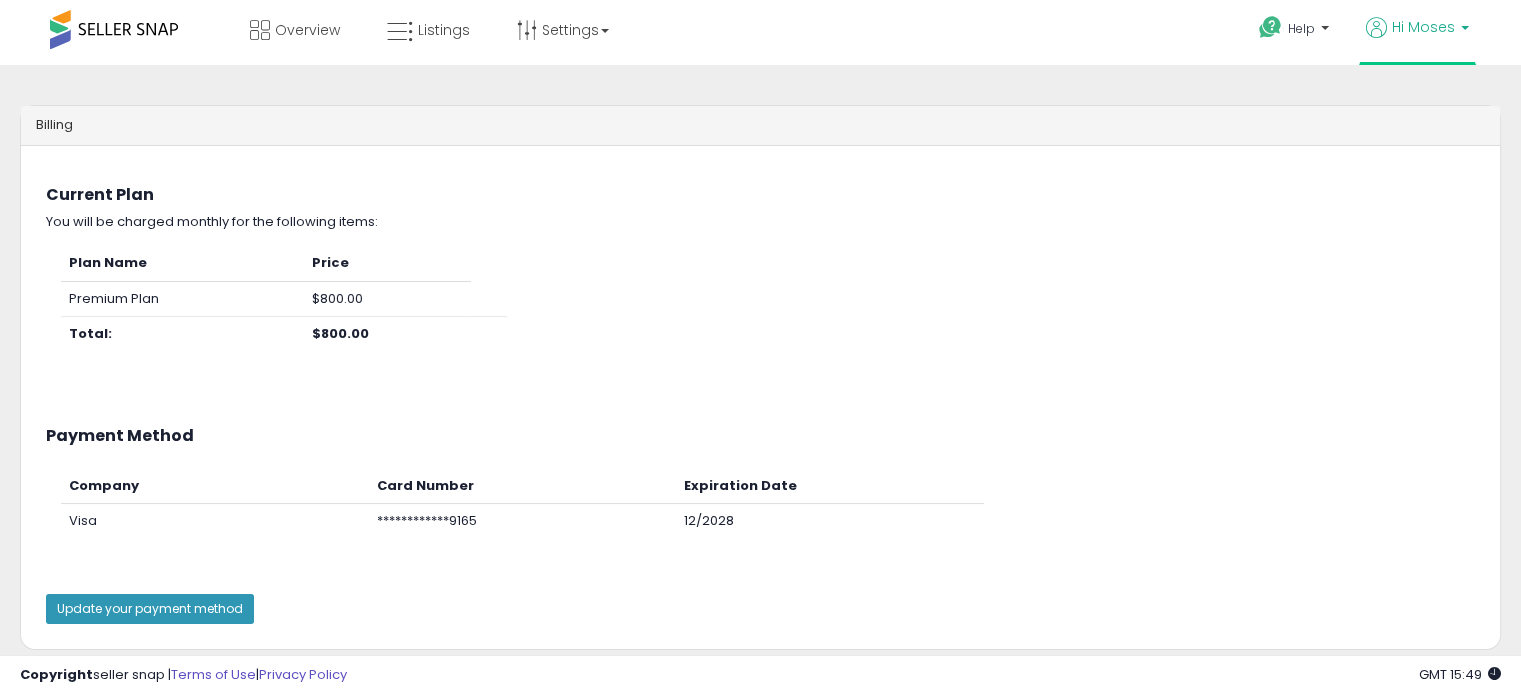click on "Hi Moses" at bounding box center (1423, 27) 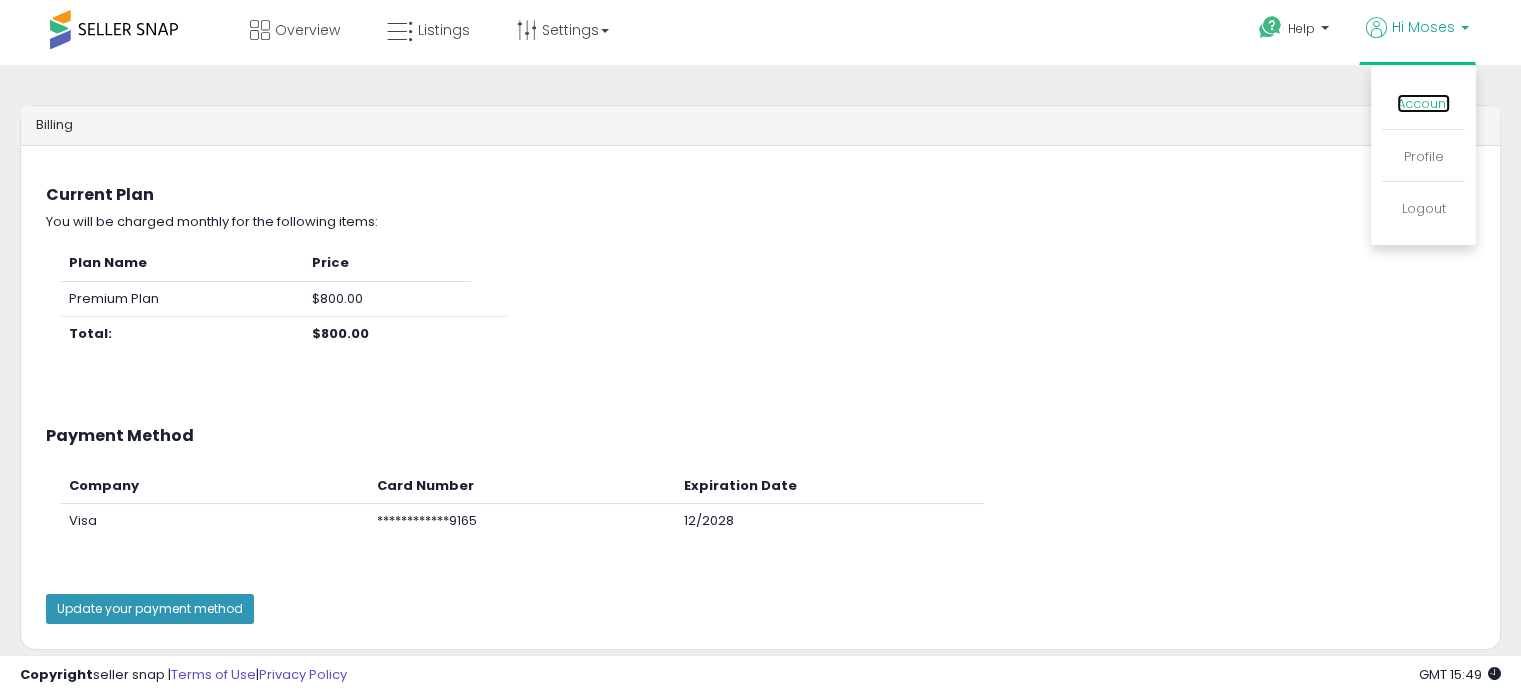 click on "Account" at bounding box center (1423, 103) 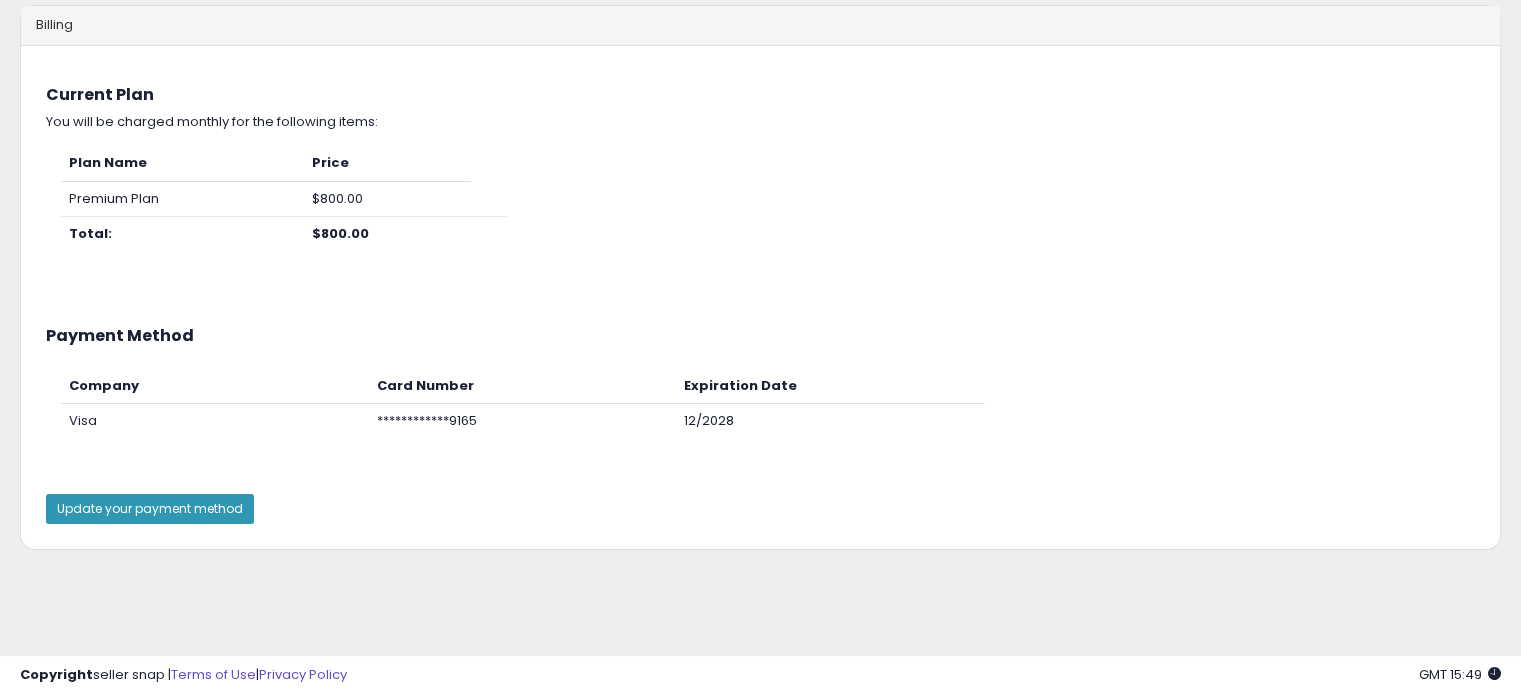 scroll, scrollTop: 0, scrollLeft: 0, axis: both 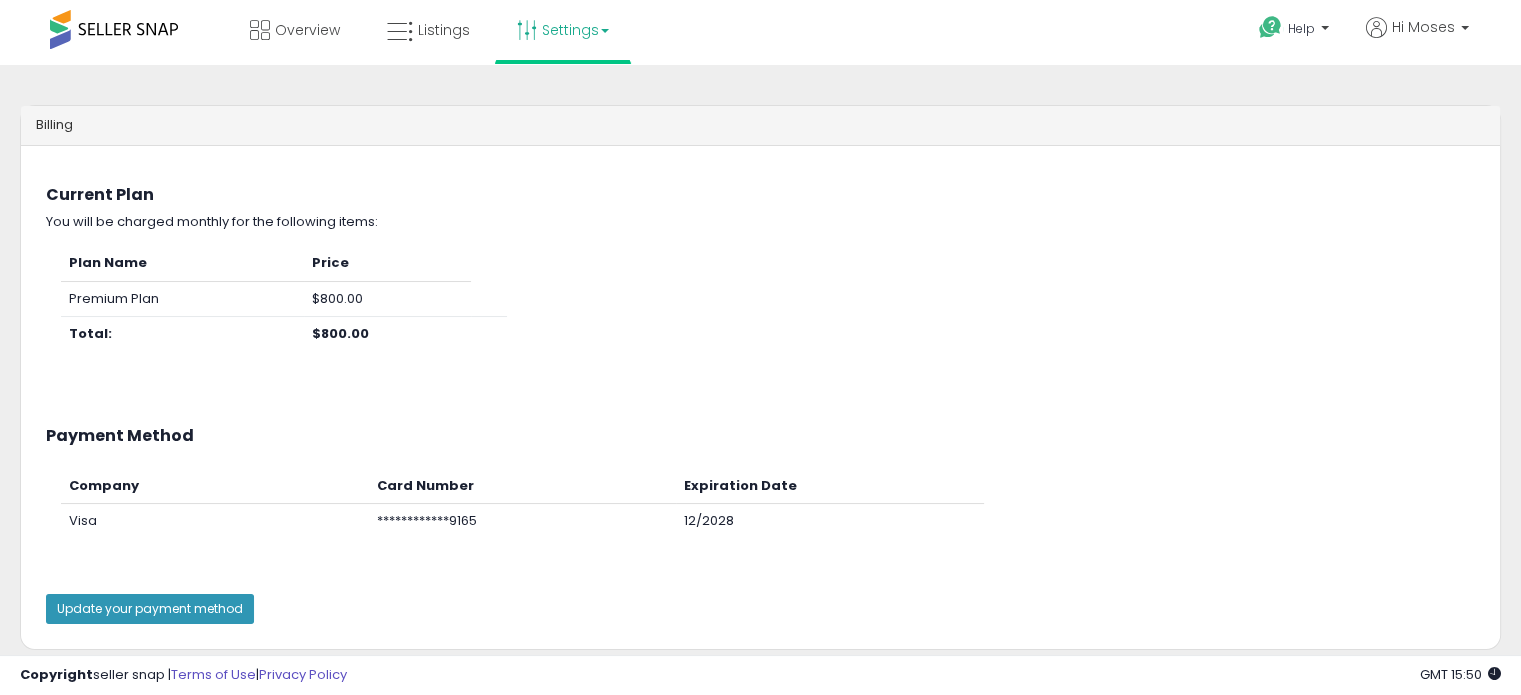 click on "Settings" at bounding box center [563, 30] 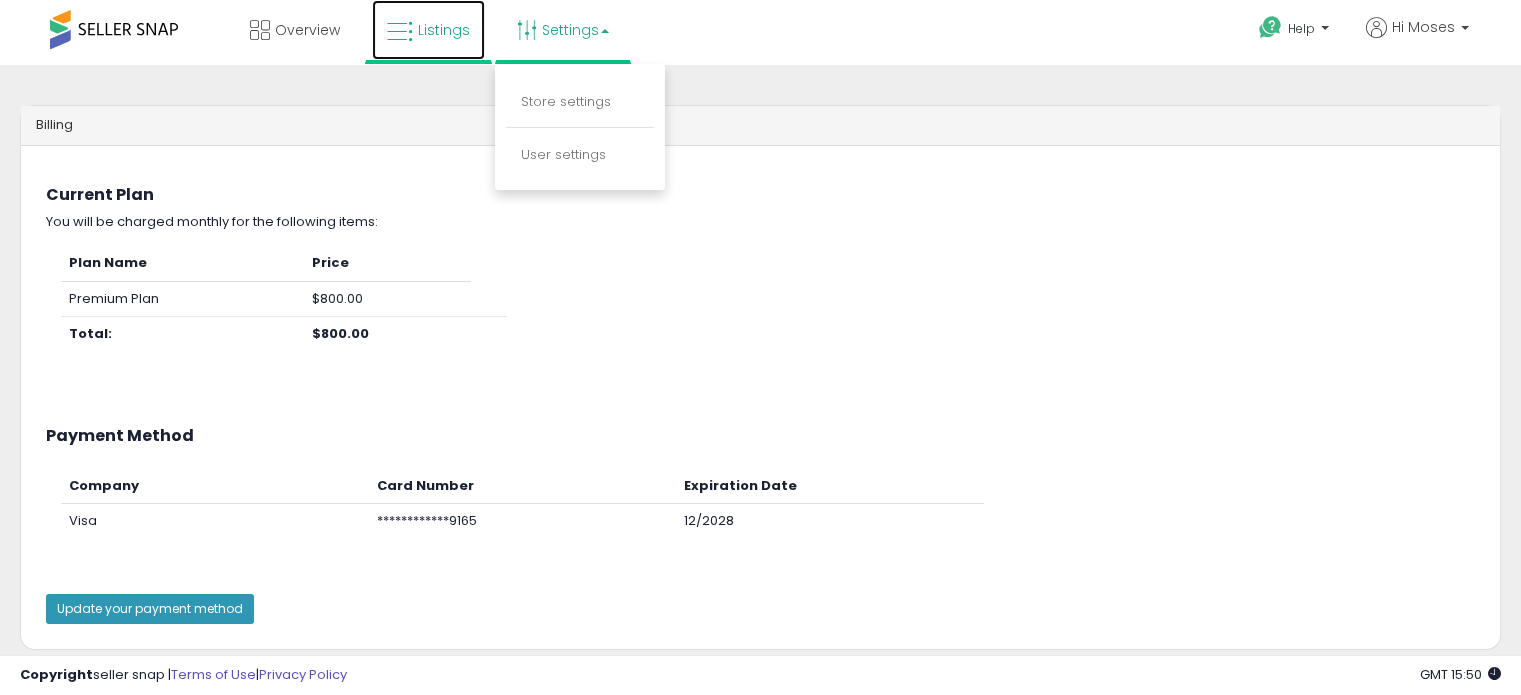 click on "Listings" at bounding box center [444, 30] 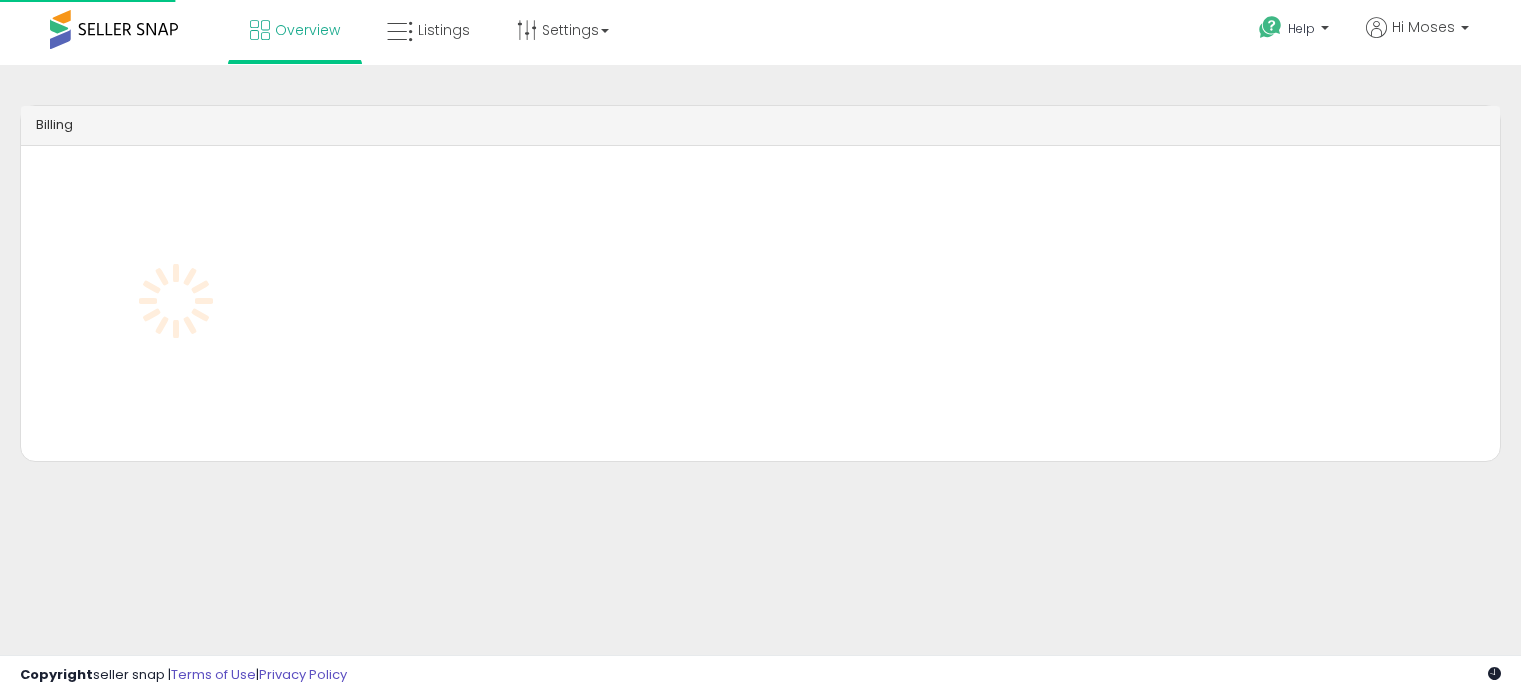 scroll, scrollTop: 0, scrollLeft: 0, axis: both 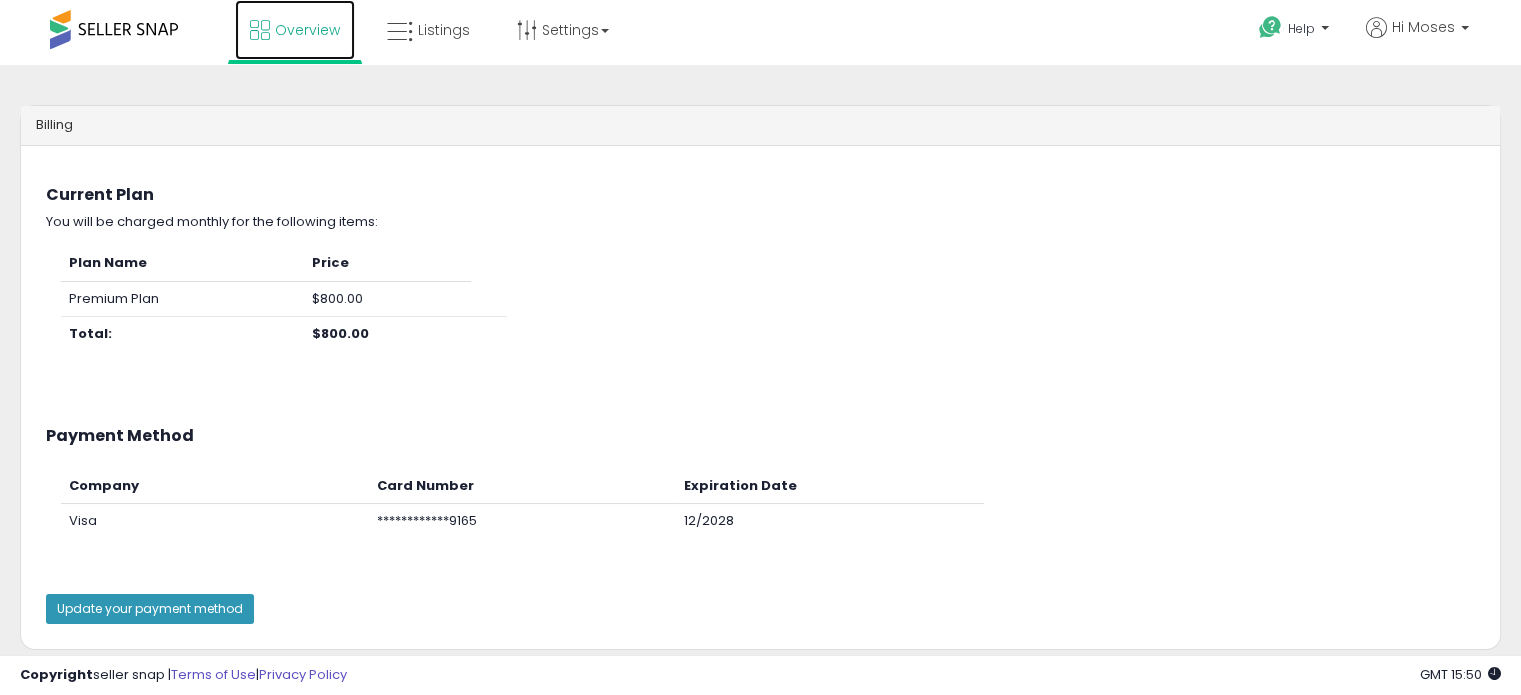 click on "Overview" at bounding box center (307, 30) 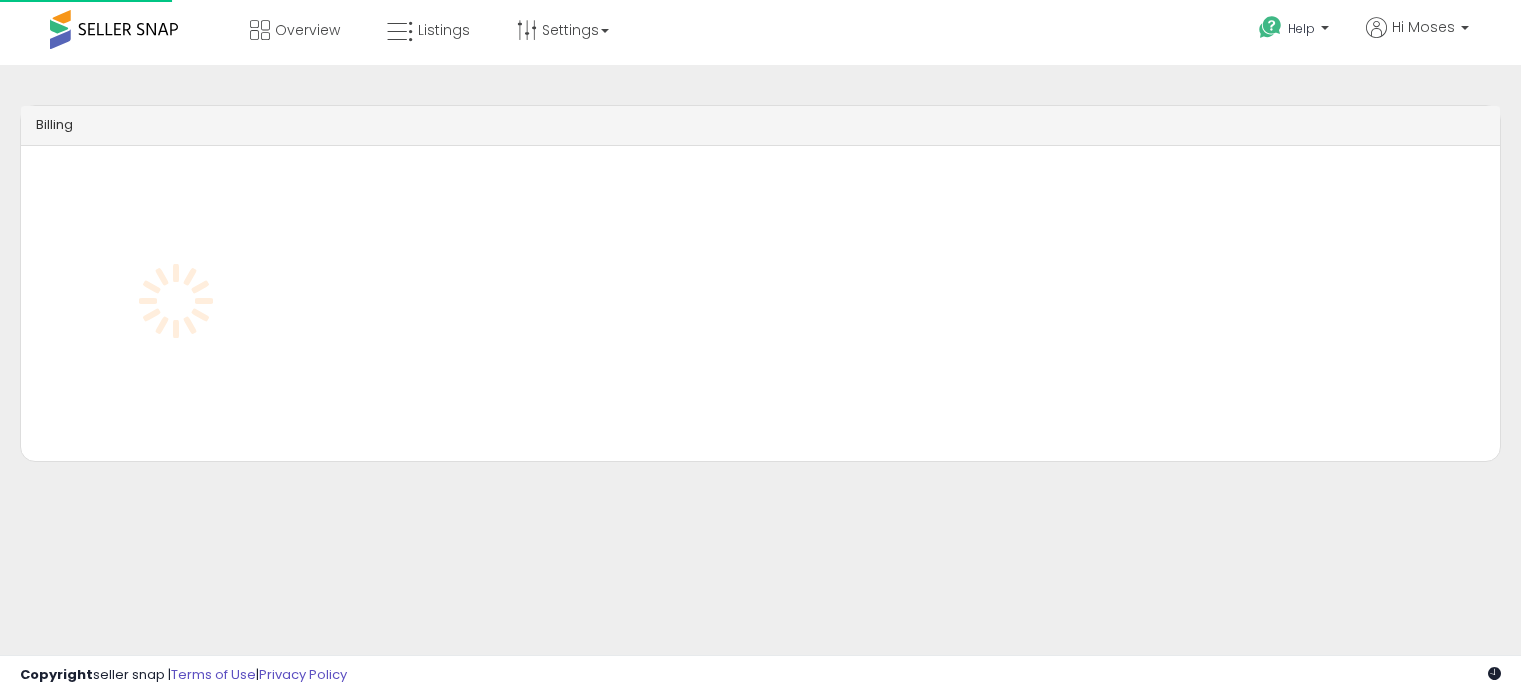 scroll, scrollTop: 0, scrollLeft: 0, axis: both 